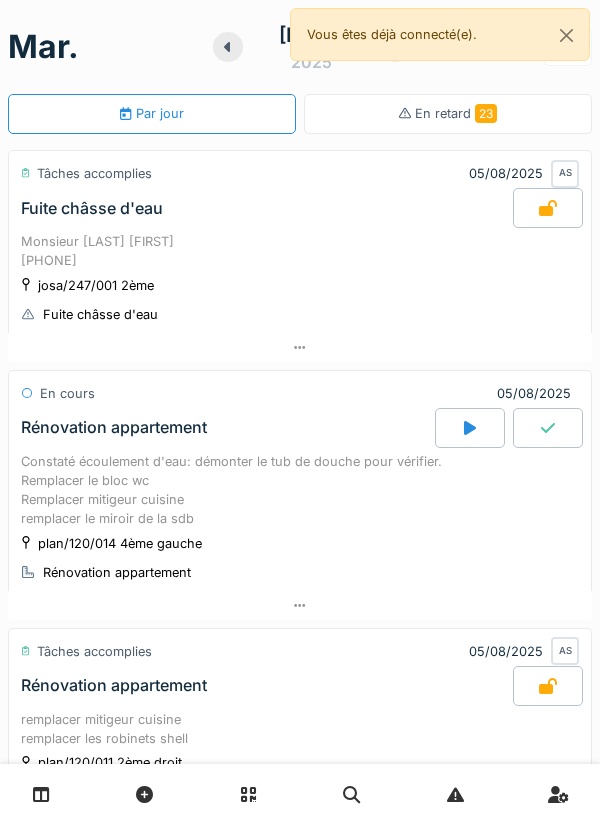 scroll, scrollTop: 0, scrollLeft: 0, axis: both 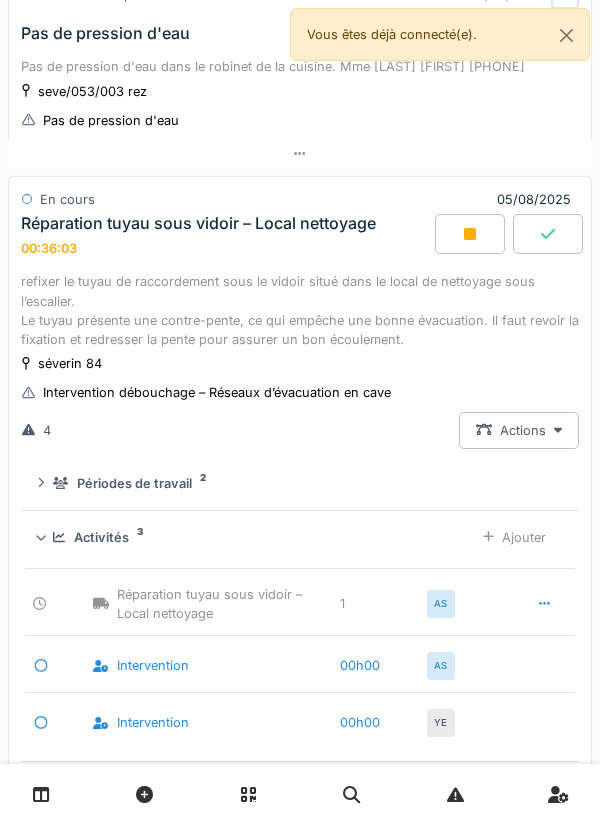 click at bounding box center (470, 234) 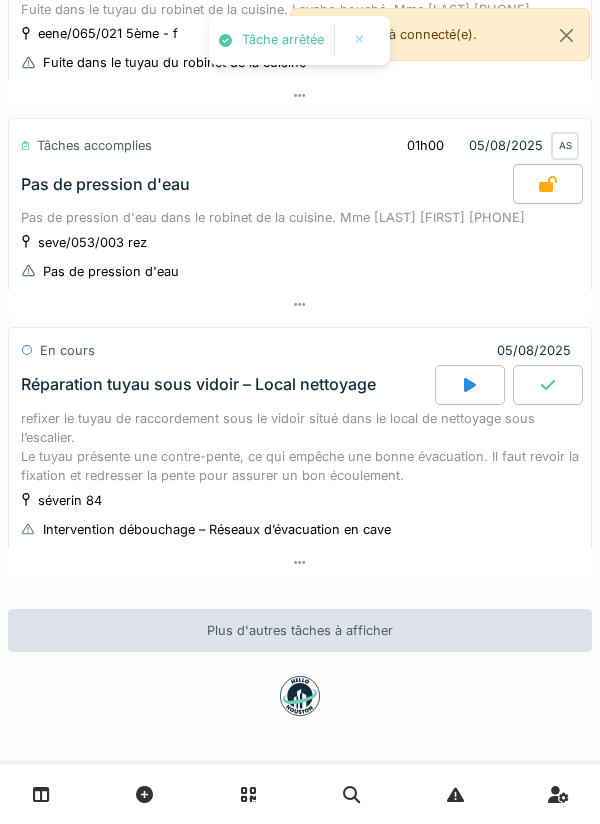 scroll, scrollTop: 982, scrollLeft: 0, axis: vertical 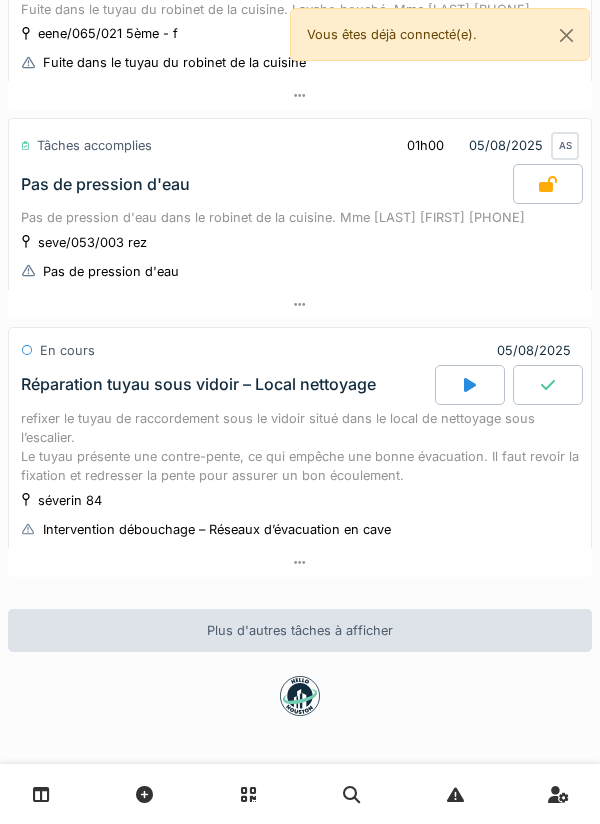 click at bounding box center [300, 562] 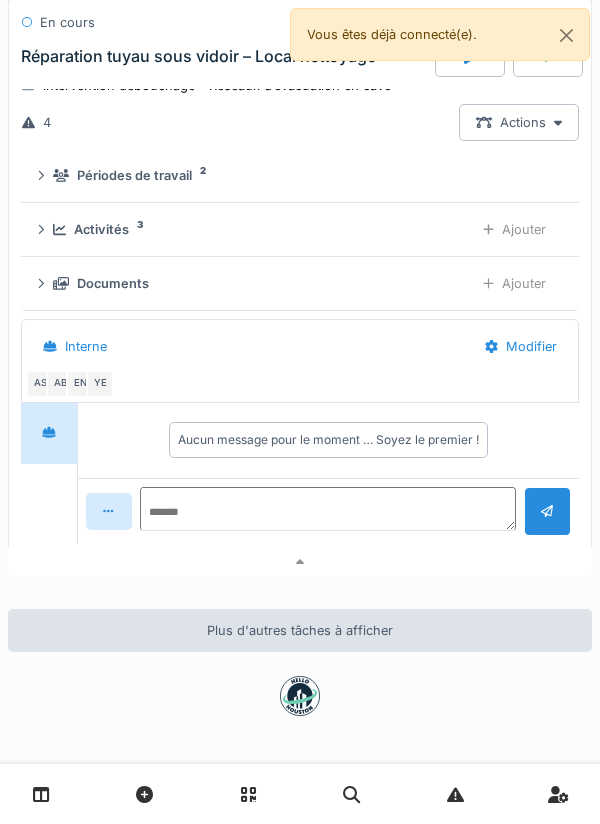 scroll, scrollTop: 1433, scrollLeft: 0, axis: vertical 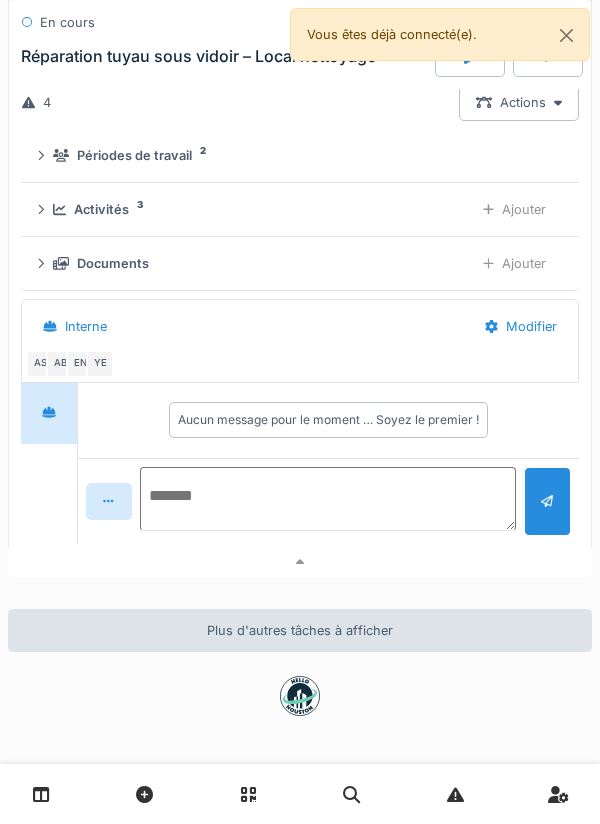 click at bounding box center [328, 499] 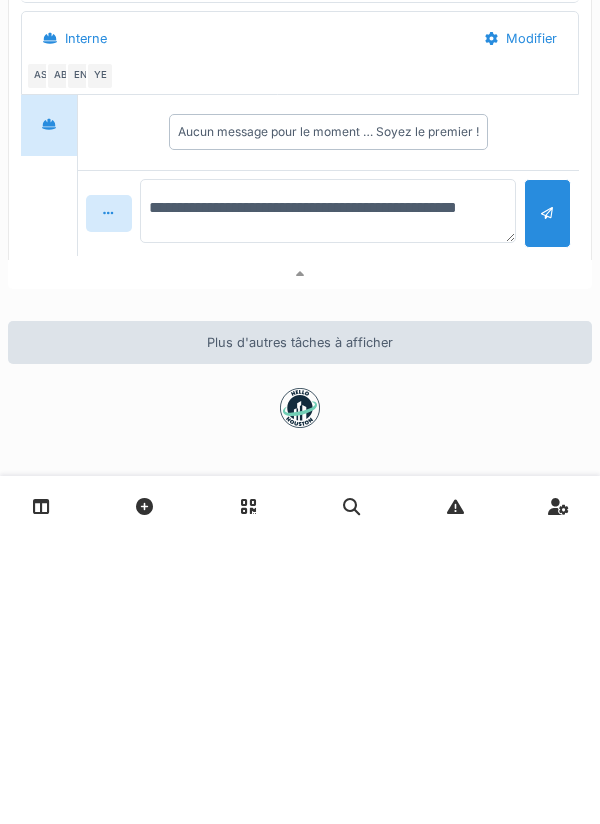 click on "**********" at bounding box center [328, 499] 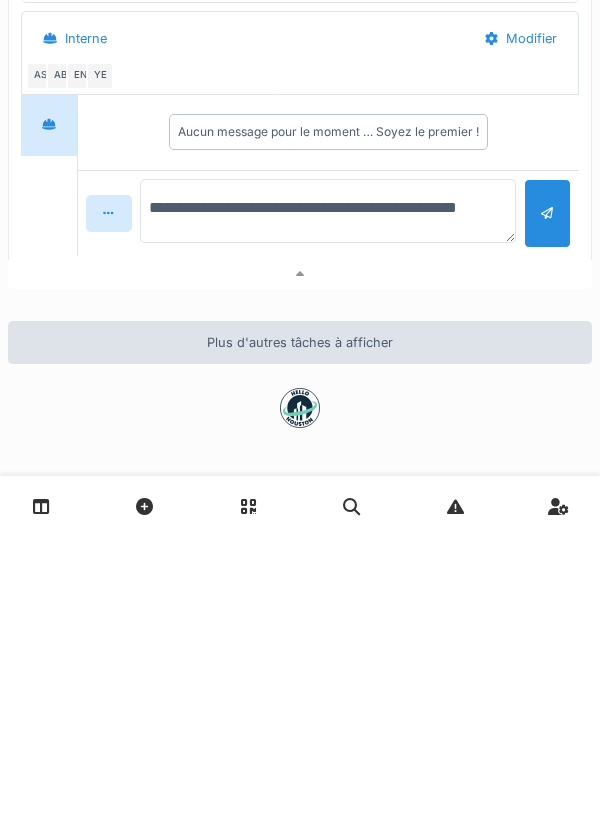 type on "**********" 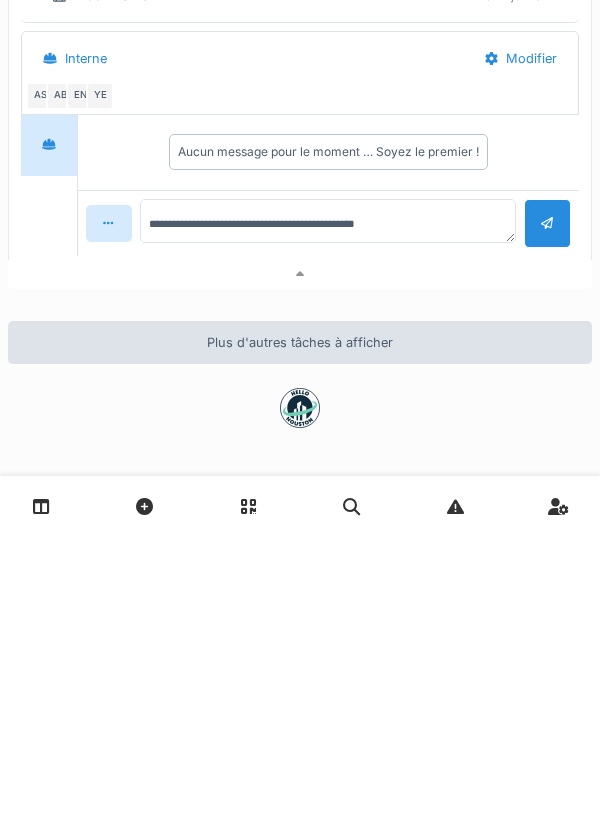 click at bounding box center [547, 511] 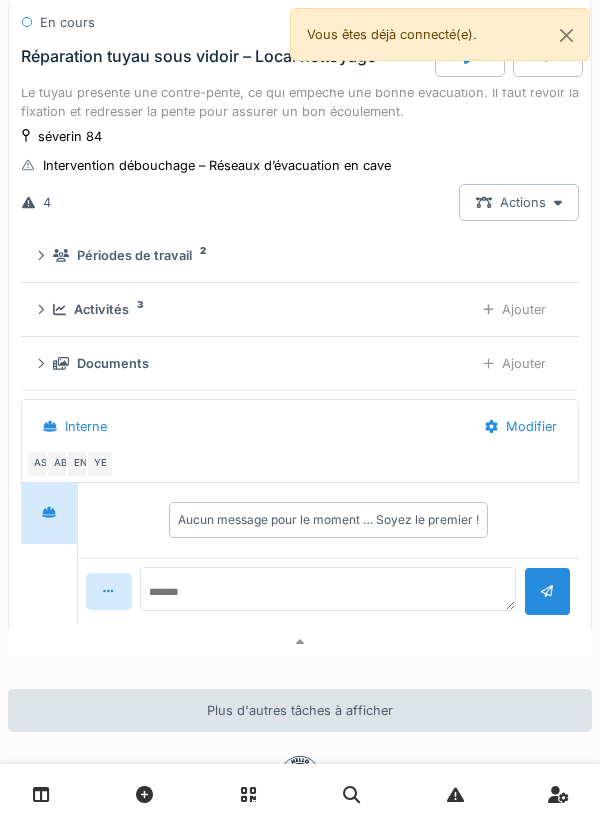 scroll, scrollTop: 1273, scrollLeft: 0, axis: vertical 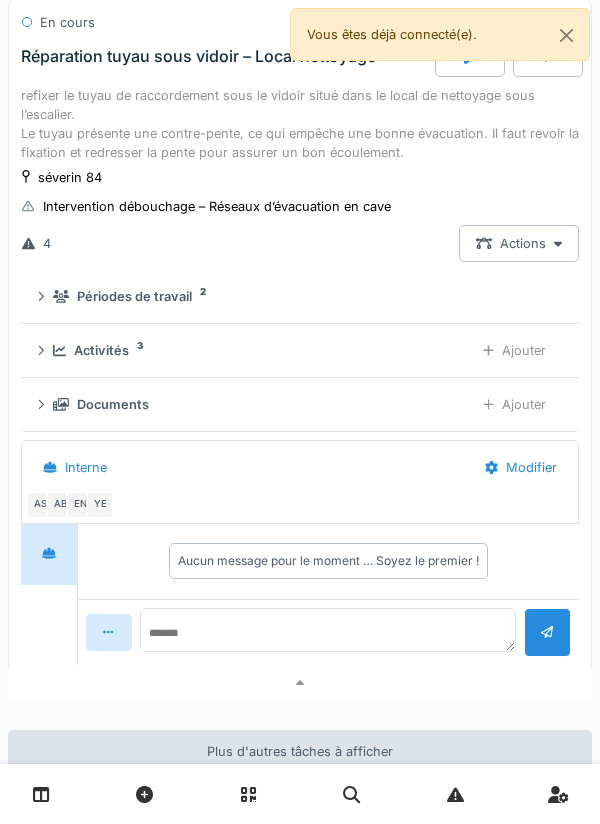 click on "Ajouter" at bounding box center [514, 350] 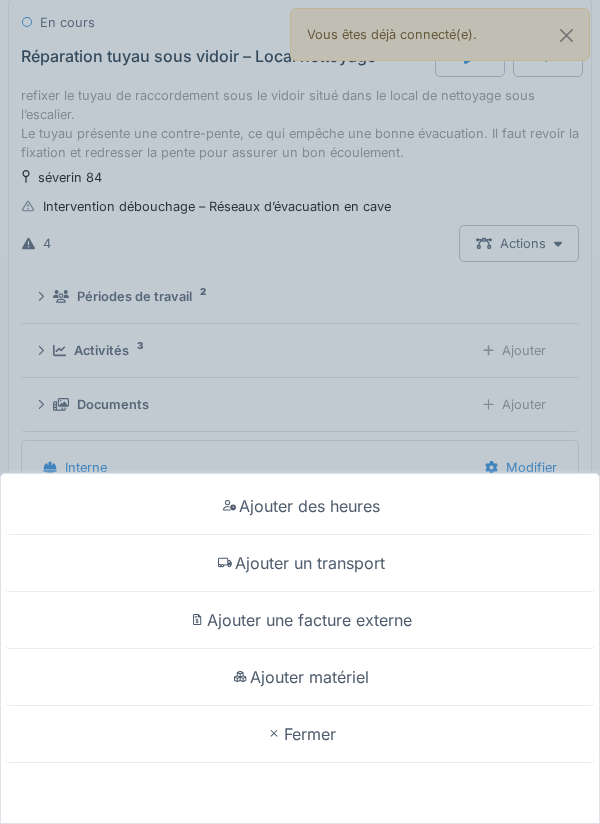 click on "Ajouter matériel" at bounding box center (300, 677) 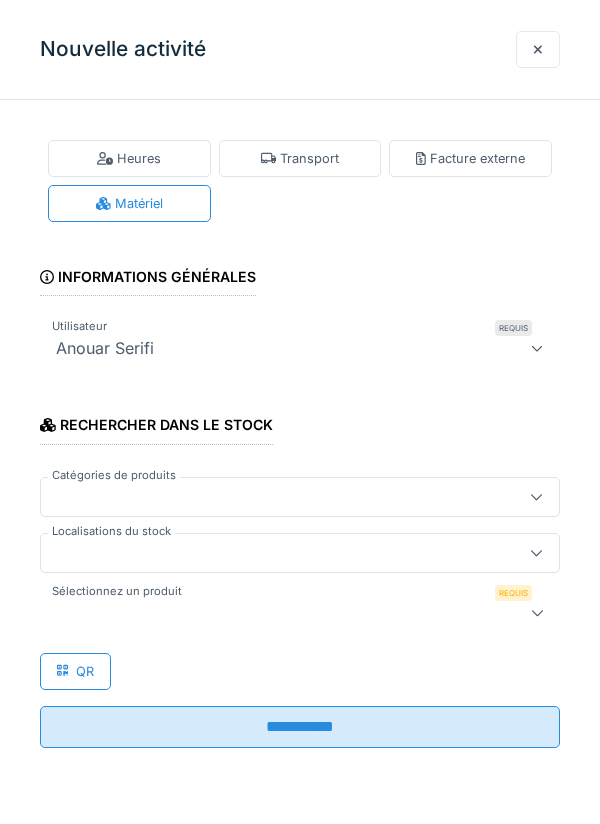 click at bounding box center [300, 553] 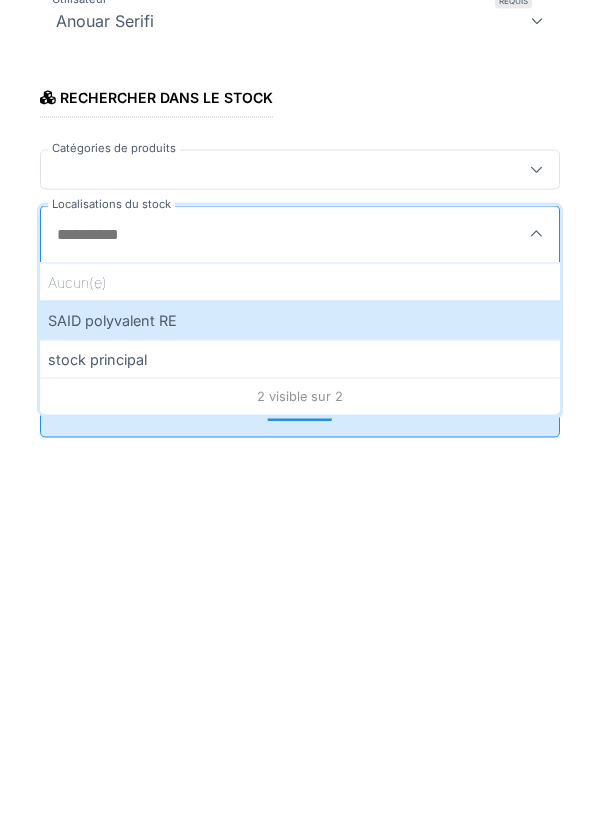 click on "SAID polyvalent RE" at bounding box center [300, 647] 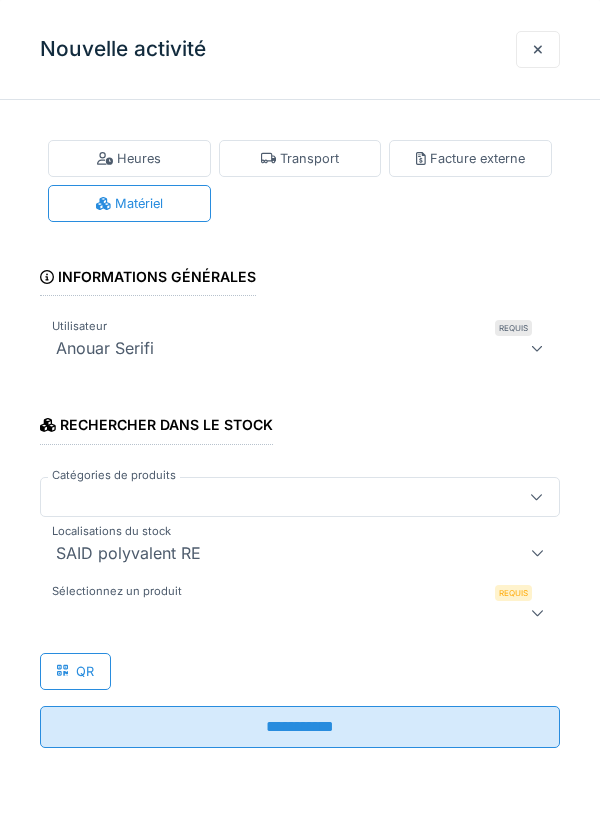 click at bounding box center (300, 613) 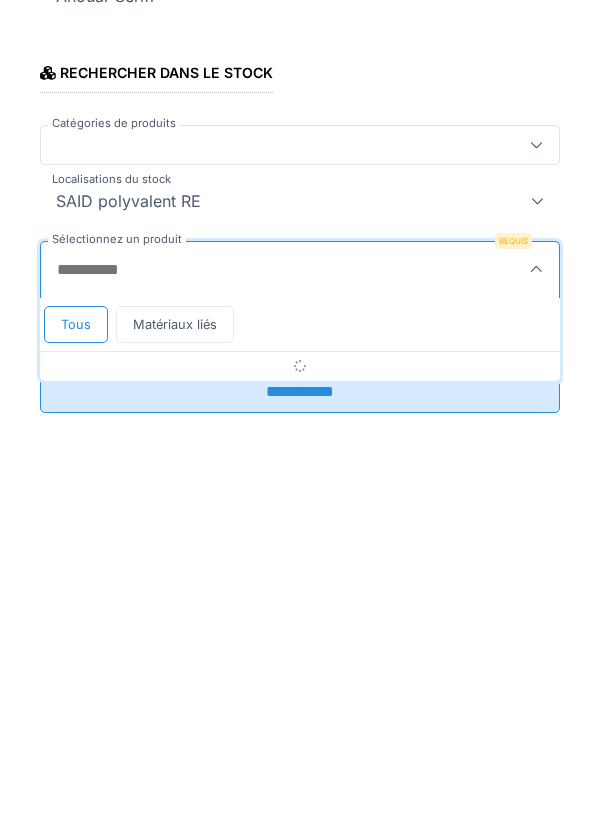 scroll, scrollTop: 1, scrollLeft: 0, axis: vertical 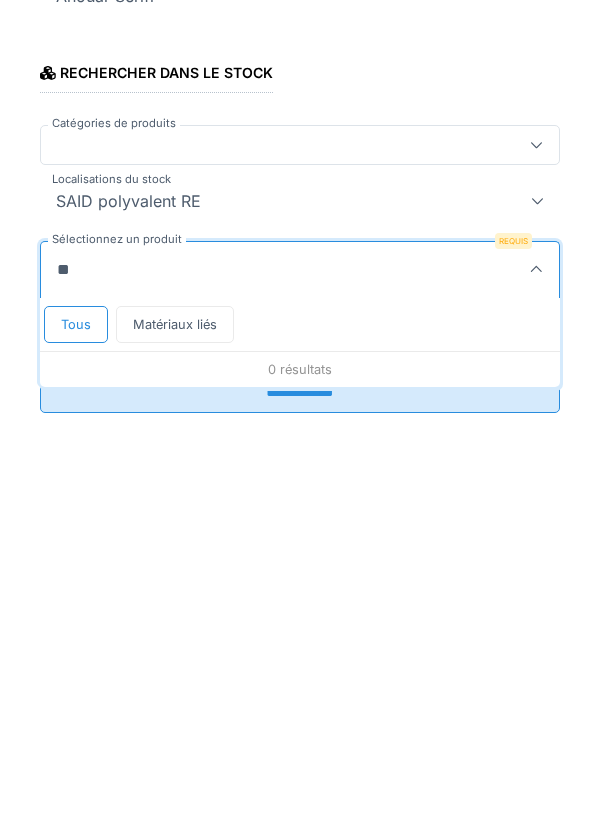 type on "*****" 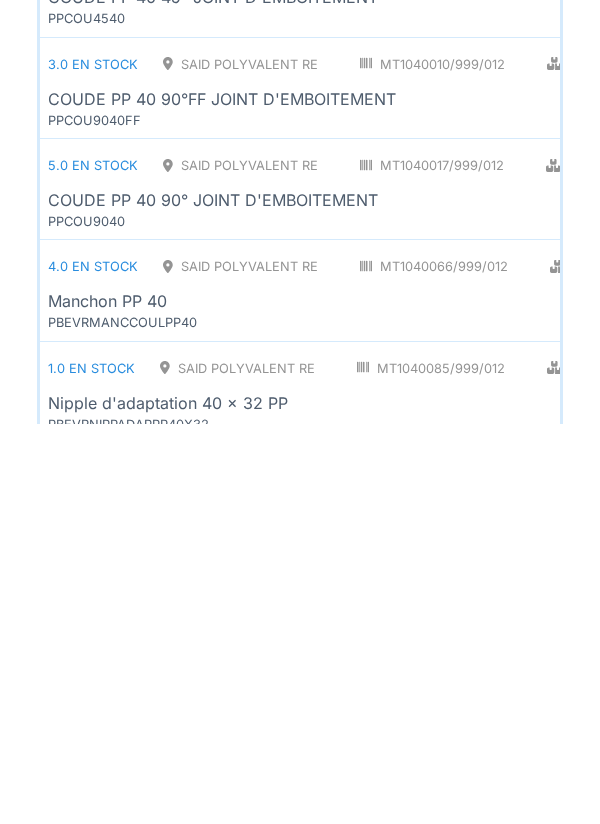 scroll, scrollTop: 610, scrollLeft: 0, axis: vertical 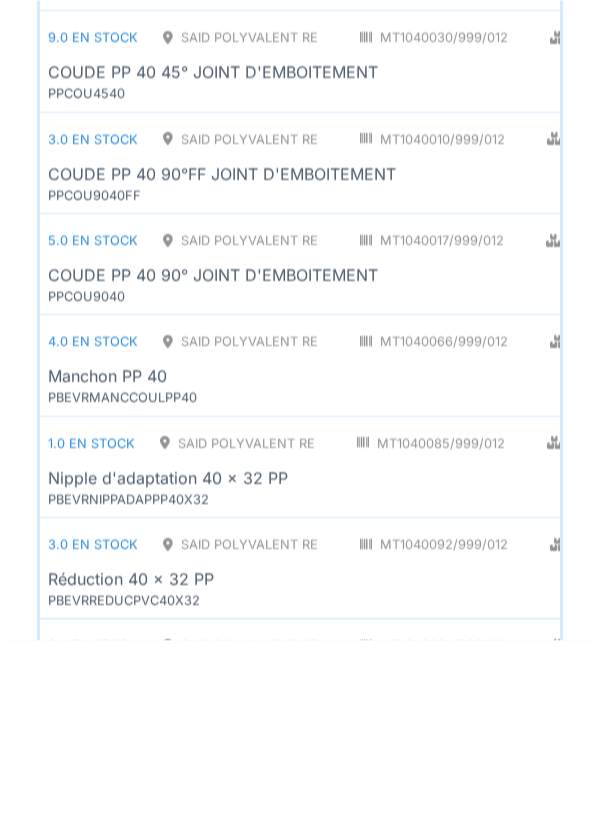 click on "3.0 en stock SAID polyvalent RE MT1040010/999/012 Plomberie - Evacuation raccord PCE COUDE PP 40 90°FF JOINT D'EMBOITEMENT PPCOU9040FF" at bounding box center (300, 346) 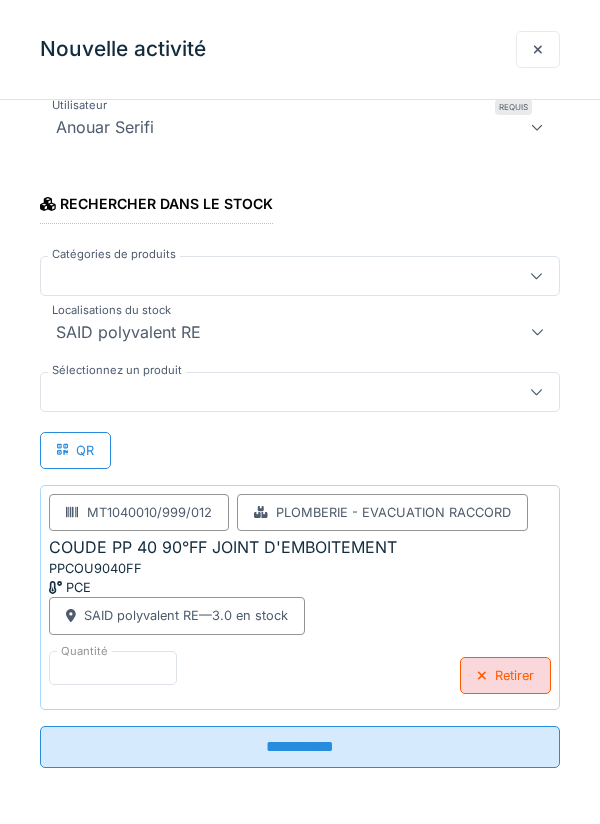 scroll, scrollTop: 225, scrollLeft: 0, axis: vertical 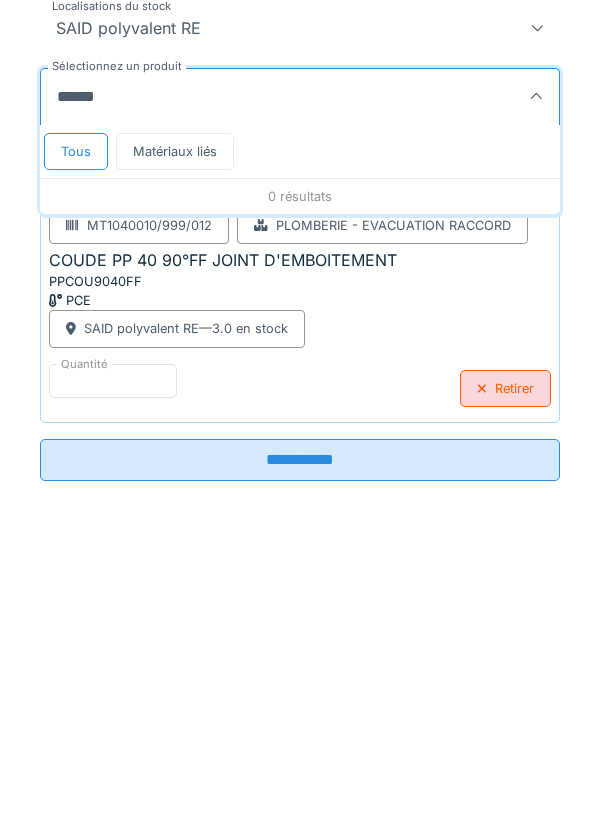 click on "*****" at bounding box center [262, 384] 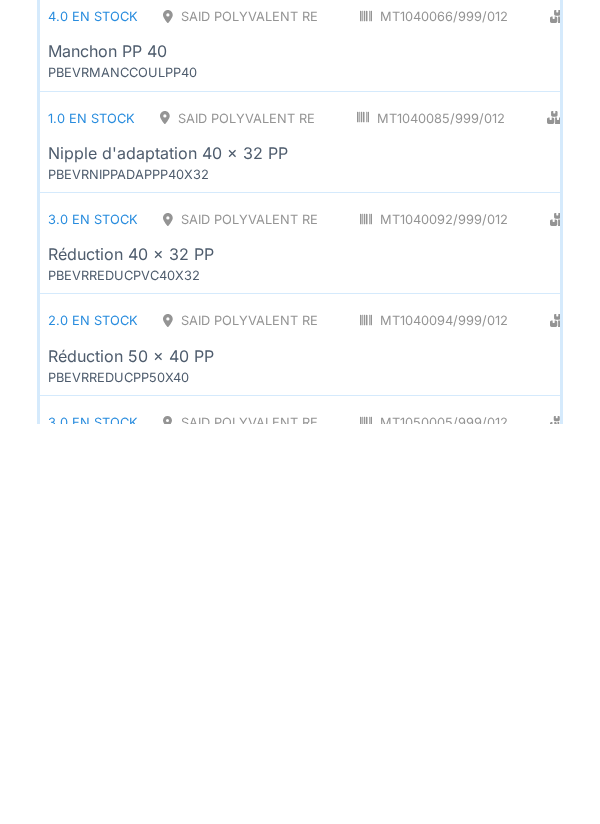 scroll, scrollTop: 831, scrollLeft: 0, axis: vertical 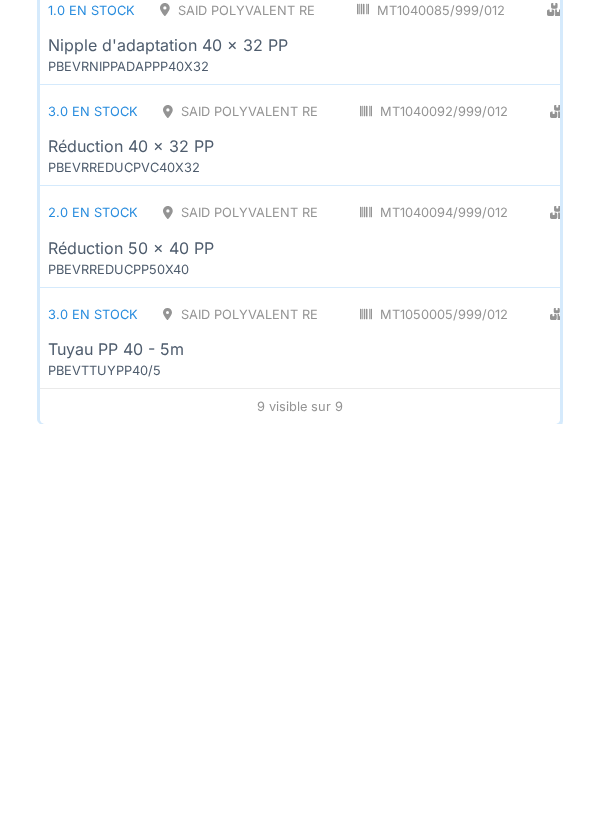 click on "Tuyau PP 40 - 5m" at bounding box center (360, 749) 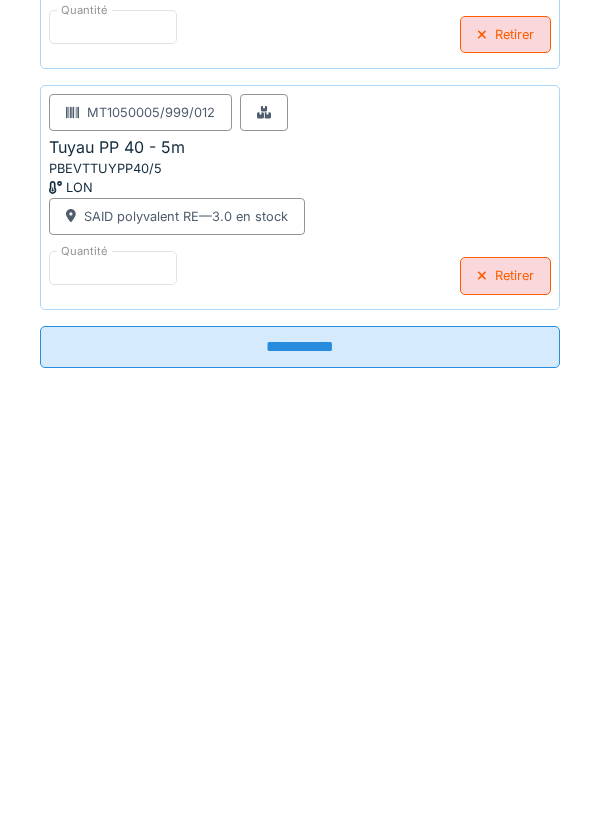scroll, scrollTop: 466, scrollLeft: 0, axis: vertical 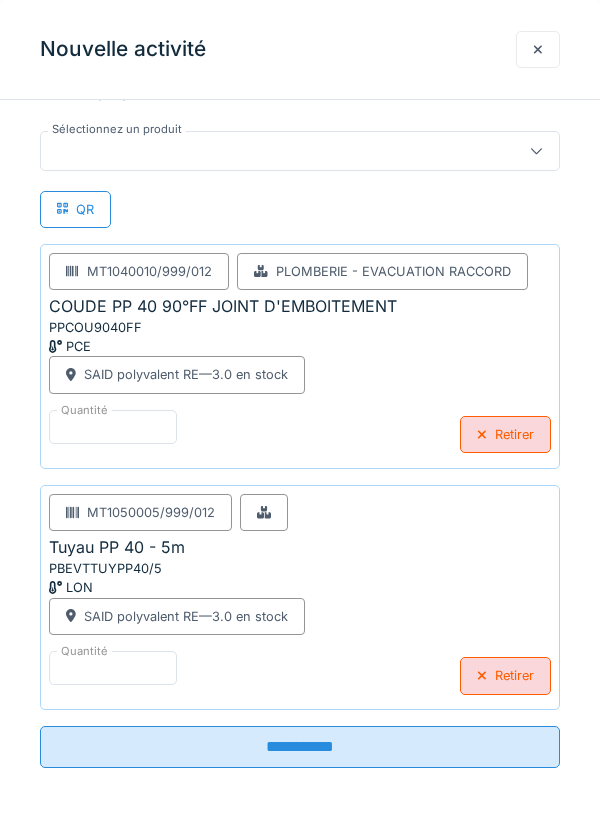 click at bounding box center [274, 151] 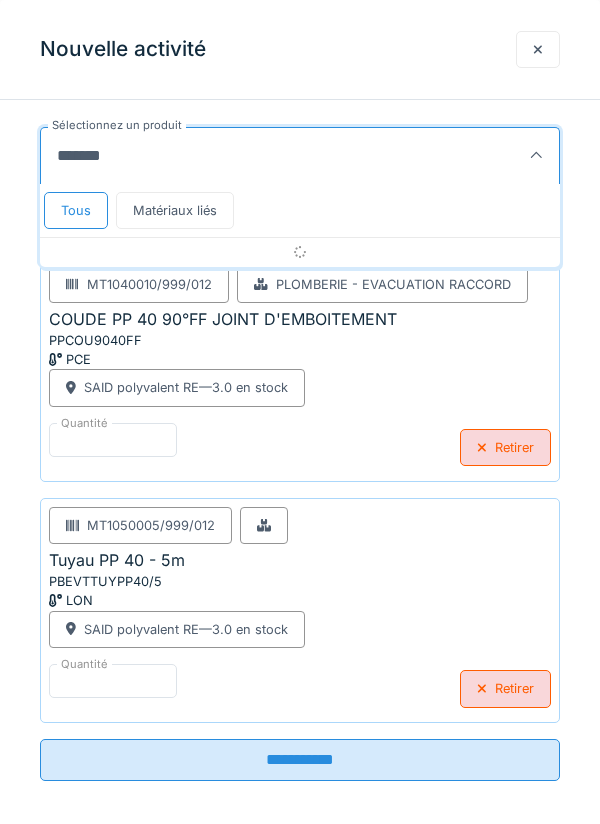 type on "*******" 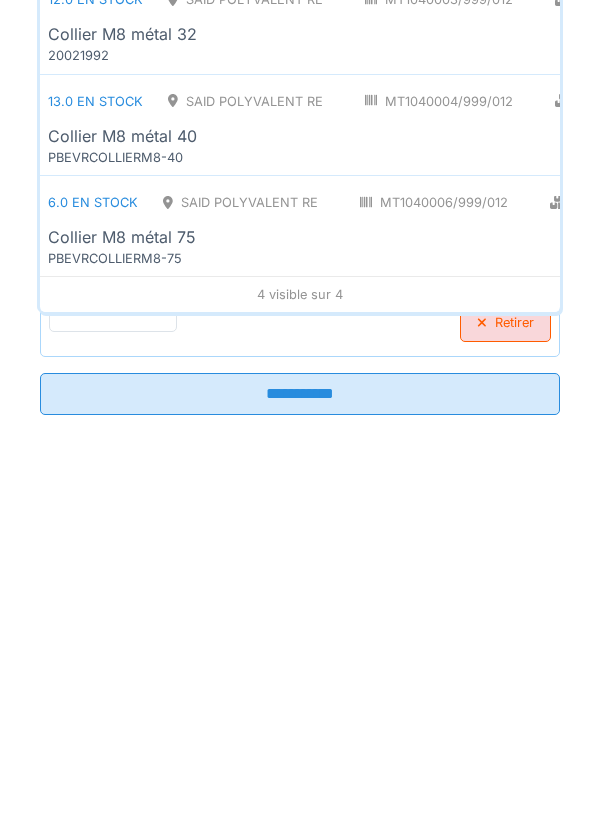 click on "PBEVRCOLLIERM8-40" at bounding box center (168, 523) 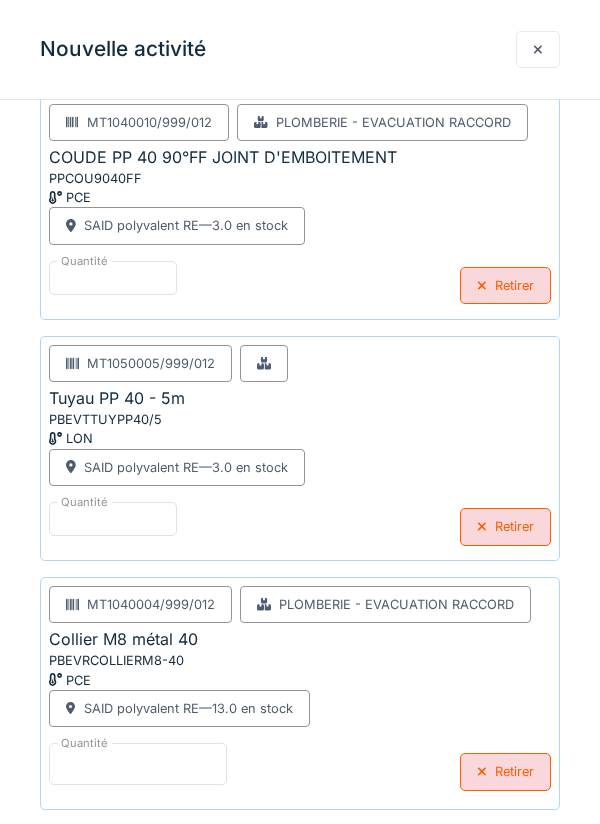 click on "*" at bounding box center (138, 764) 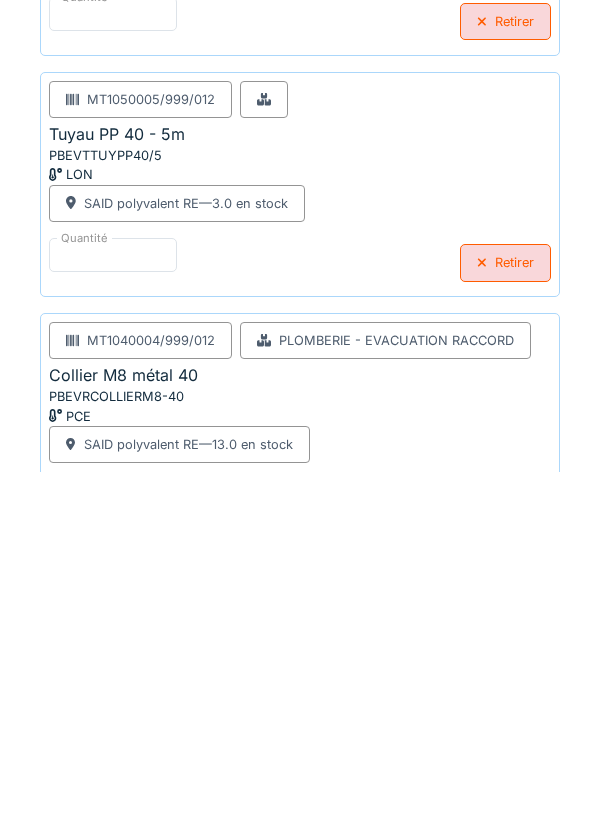 scroll, scrollTop: 715, scrollLeft: 0, axis: vertical 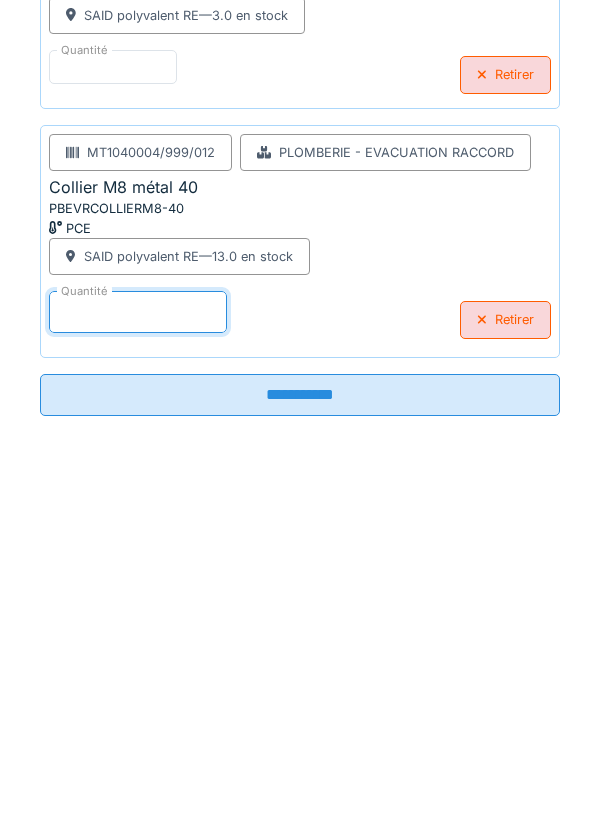 type on "*" 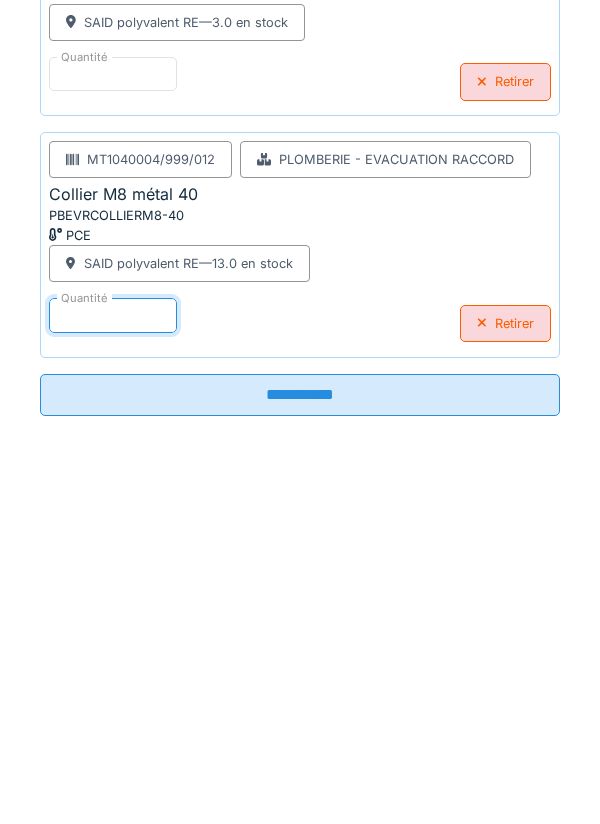 click on "**********" at bounding box center (300, 747) 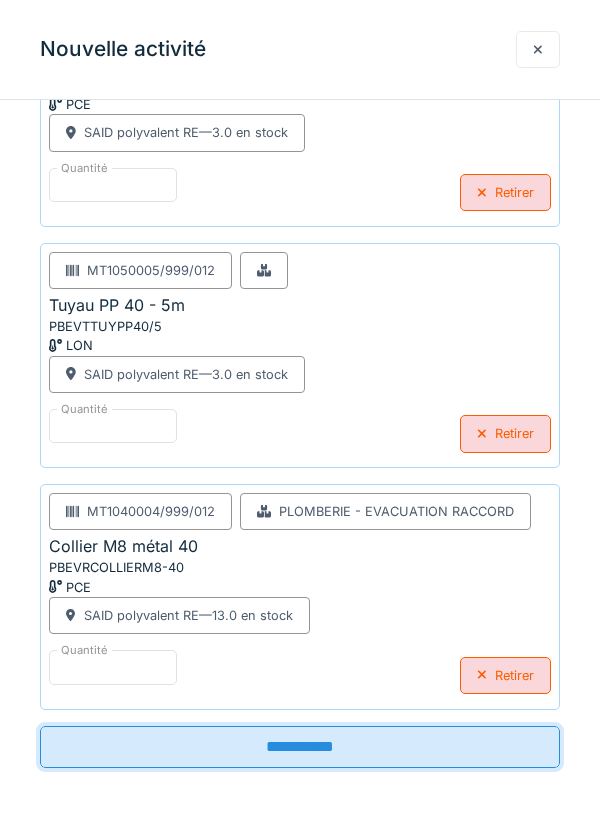 scroll, scrollTop: 707, scrollLeft: 0, axis: vertical 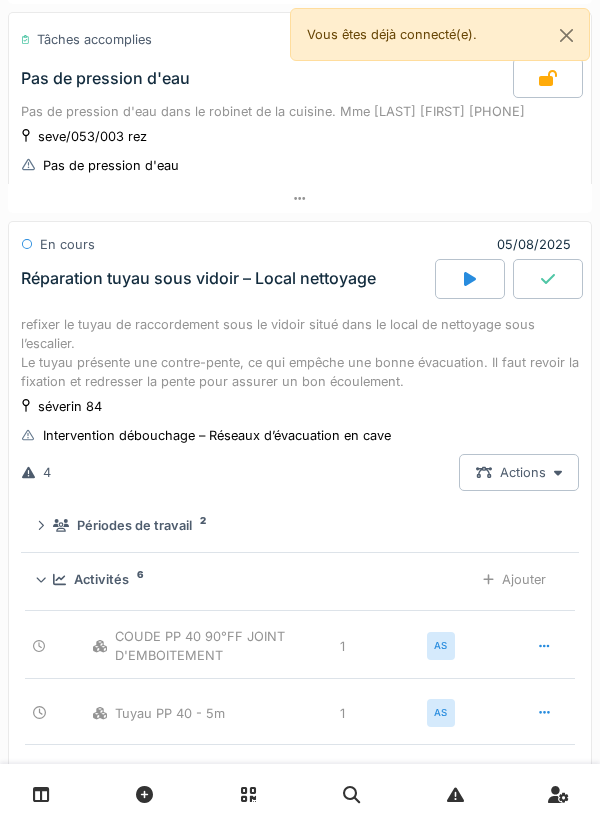 click at bounding box center [548, 279] 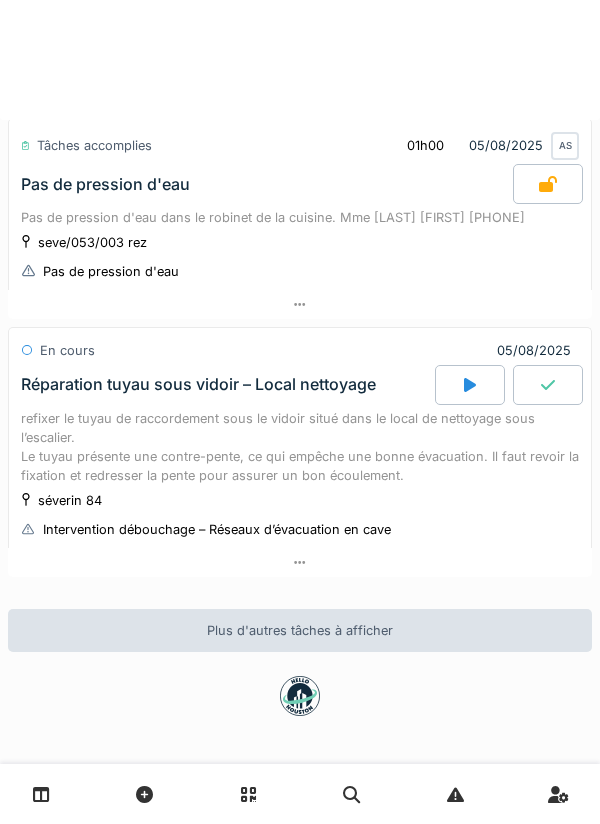 scroll, scrollTop: 982, scrollLeft: 0, axis: vertical 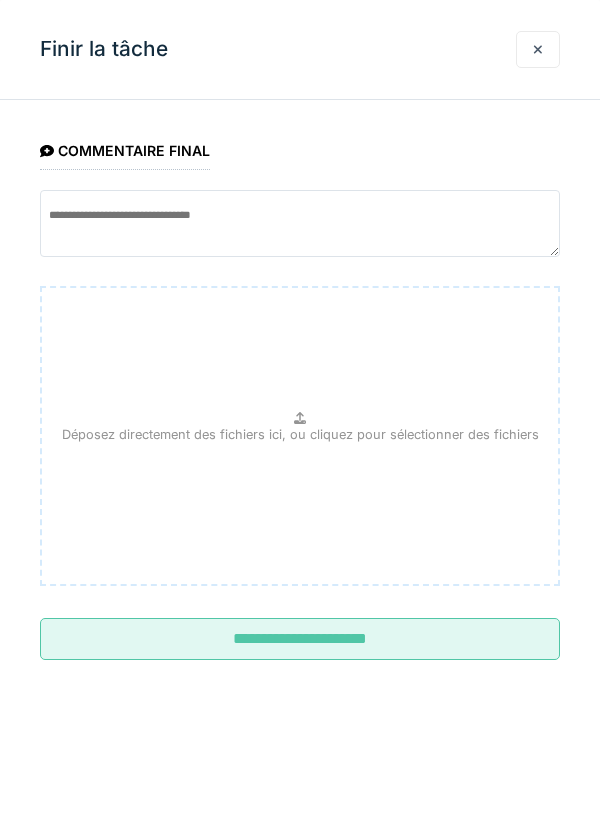 click on "**********" at bounding box center (300, 639) 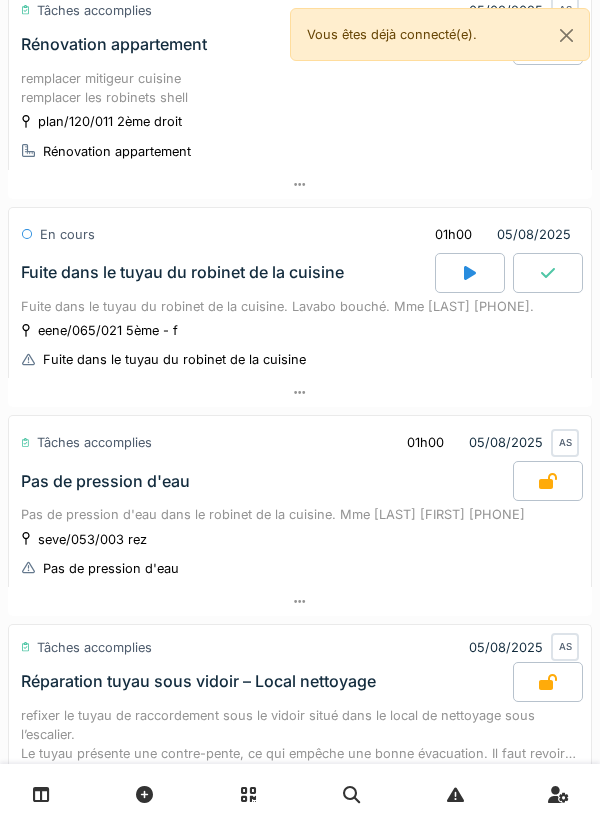 scroll, scrollTop: 555, scrollLeft: 0, axis: vertical 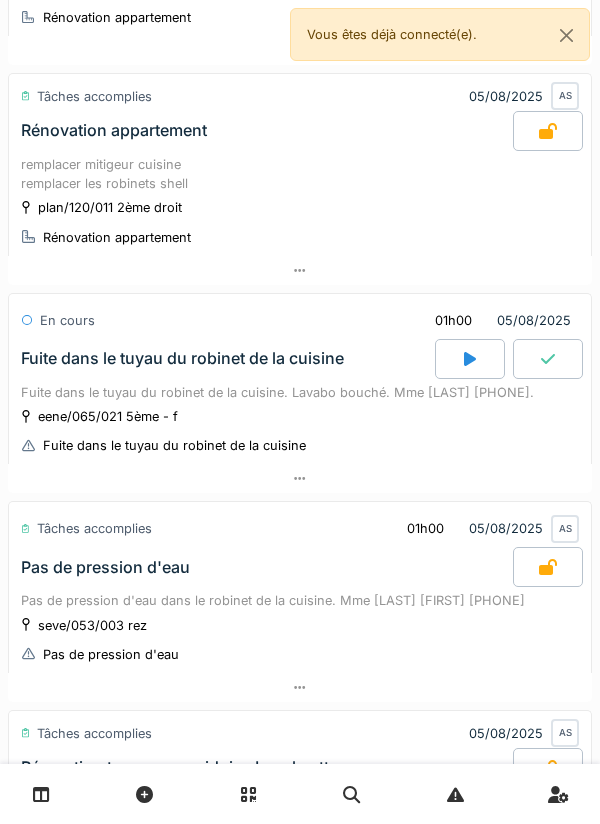 click at bounding box center [470, 359] 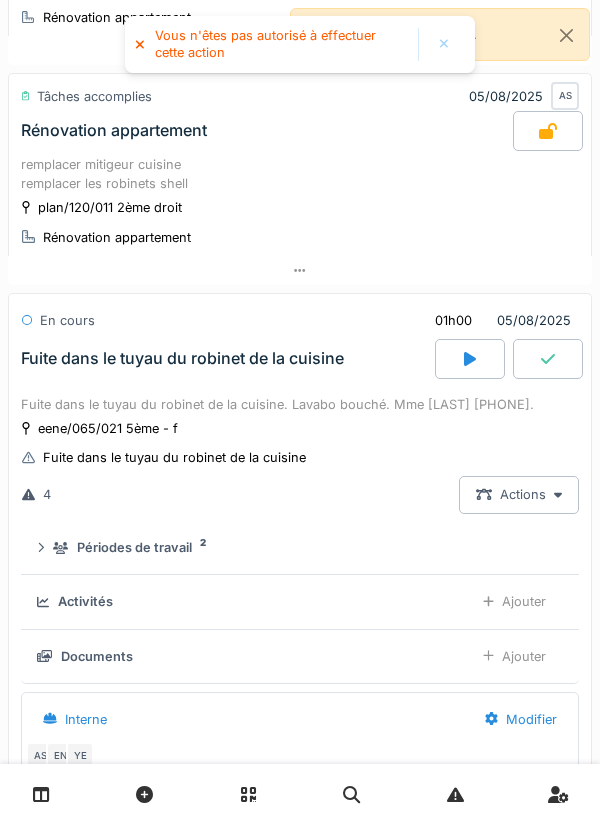 scroll, scrollTop: 770, scrollLeft: 0, axis: vertical 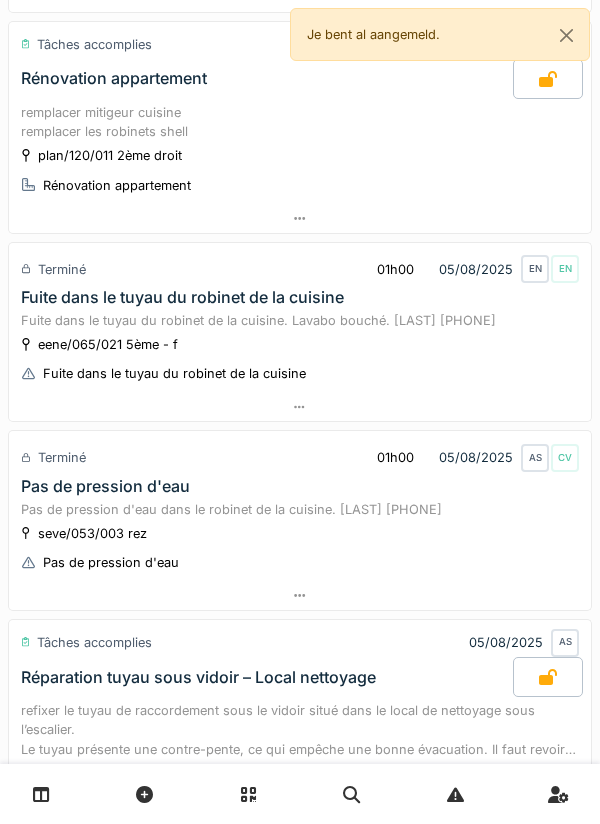 click on "Fuite dans le tuyau du robinet de la cuisine. Lavabo bouché. Mme [NAME] [NAME] [PHONE]." at bounding box center [300, 320] 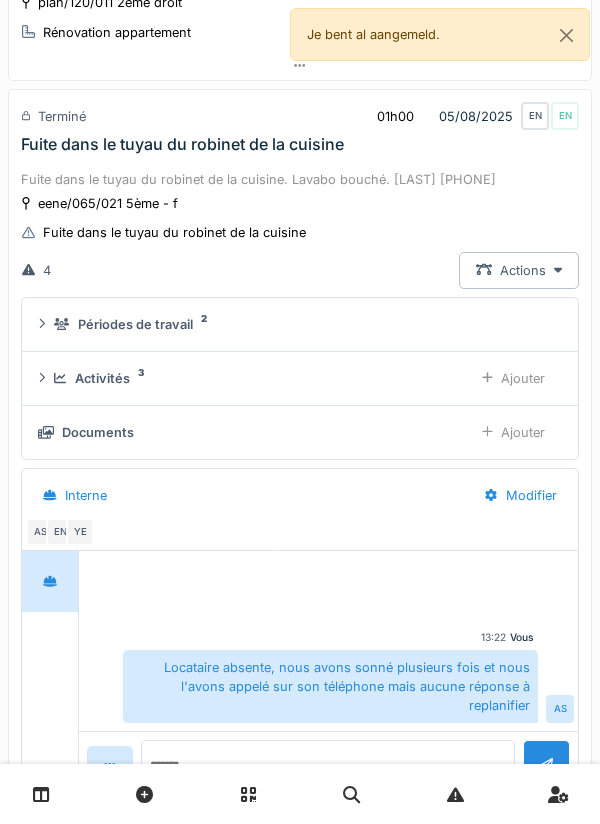 scroll, scrollTop: 770, scrollLeft: 0, axis: vertical 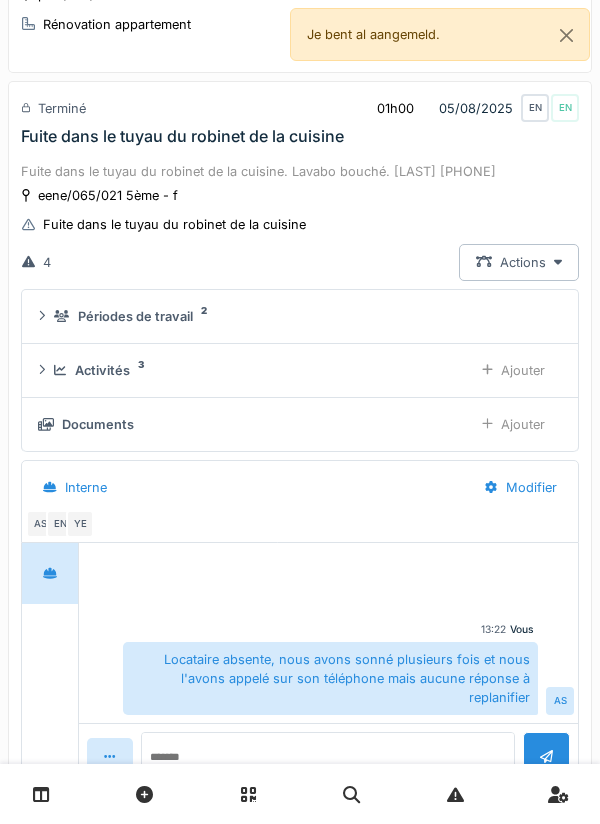 click on "eene/065/021 5ème - f Fuite dans le tuyau du robinet de la cuisine" at bounding box center [300, 210] 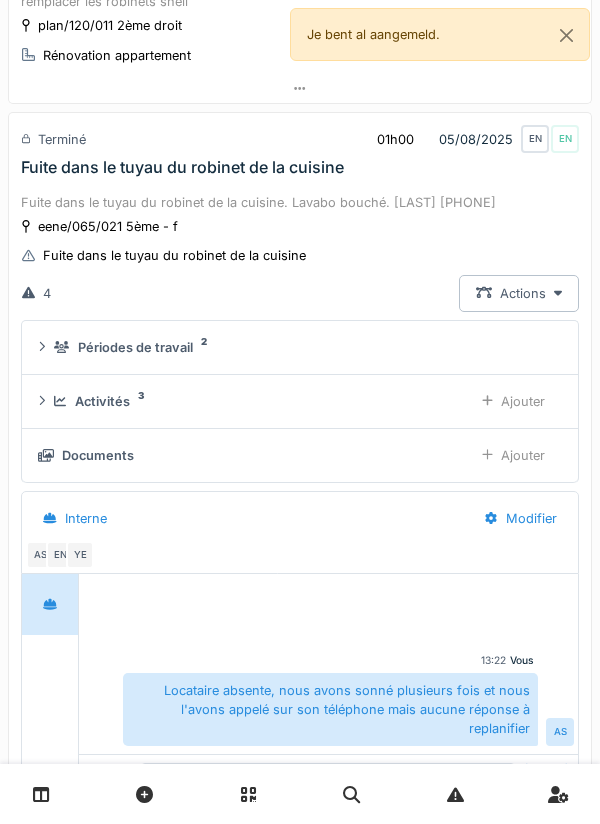 scroll, scrollTop: 504, scrollLeft: 0, axis: vertical 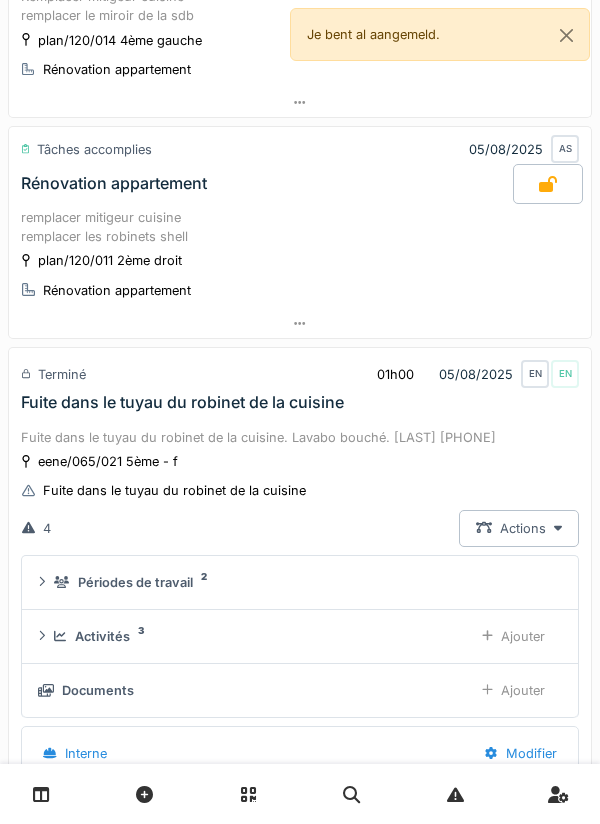 click on "Actions" at bounding box center [519, 528] 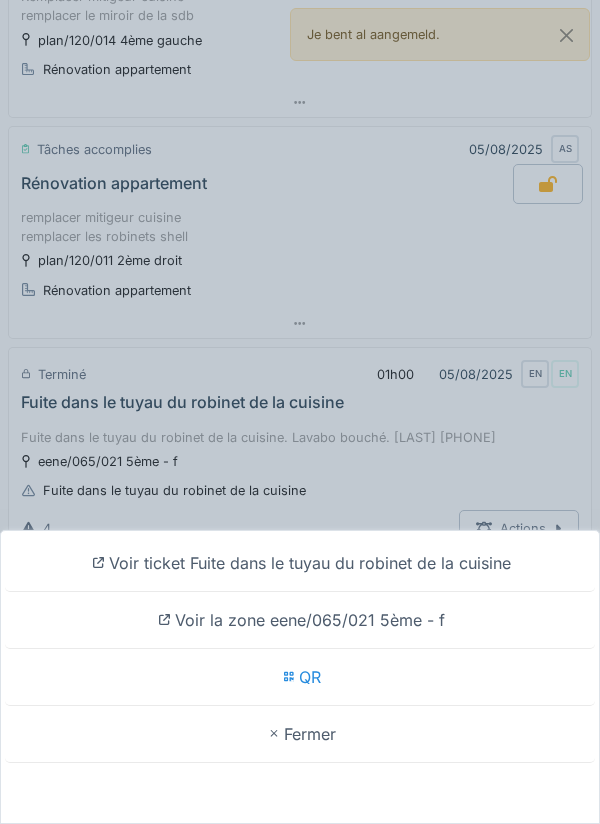 click on "Voir ticket Fuite dans le tuyau du robinet de la cuisine Voir la zone eene/065/021 5ème - f QR Fermer" at bounding box center (300, 412) 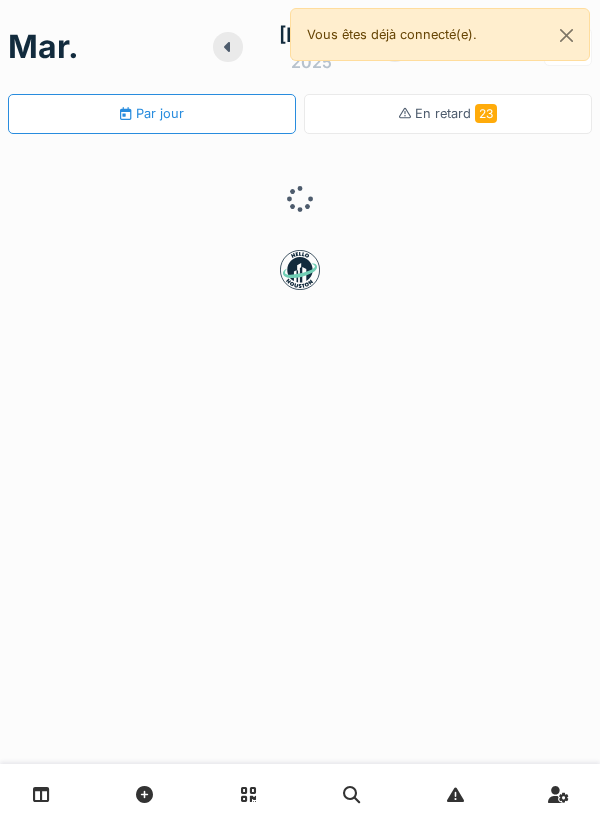 scroll, scrollTop: 0, scrollLeft: 0, axis: both 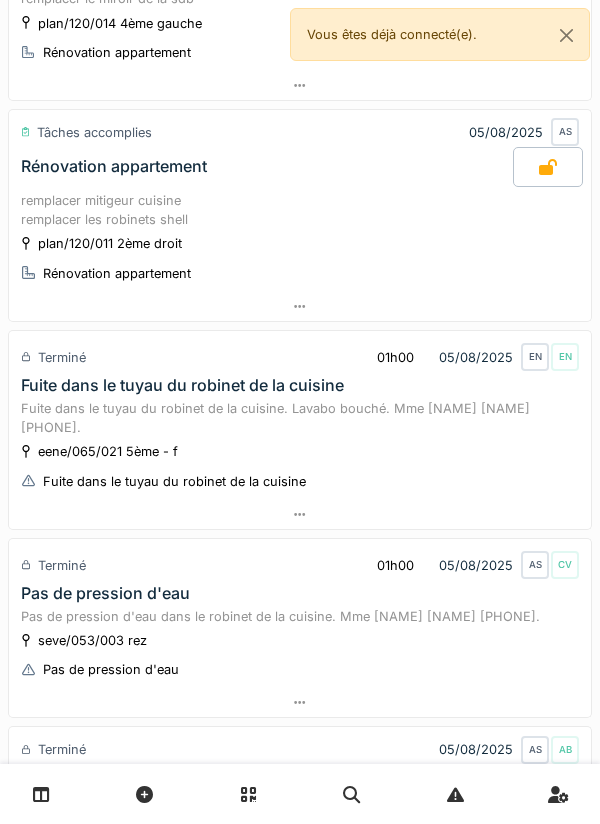 click on "Fuite dans le tuyau du robinet de la cuisine. Lavabo bouché. Mme [NAME] [NAME] [PHONE]." at bounding box center [300, 418] 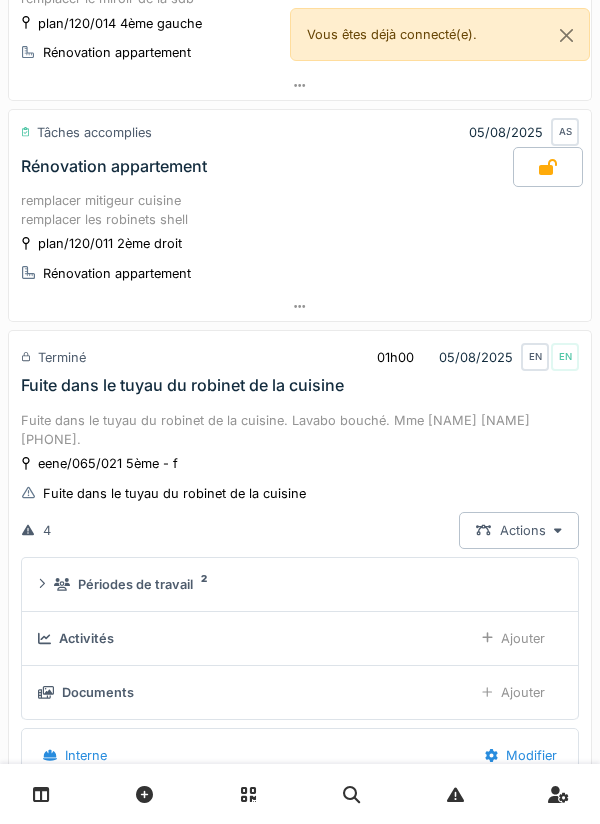 scroll, scrollTop: 770, scrollLeft: 0, axis: vertical 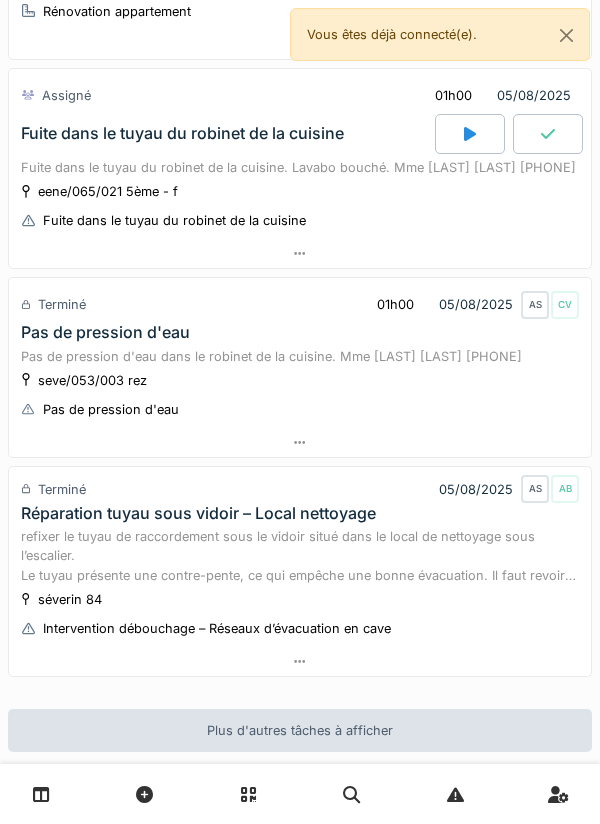 click at bounding box center [470, 134] 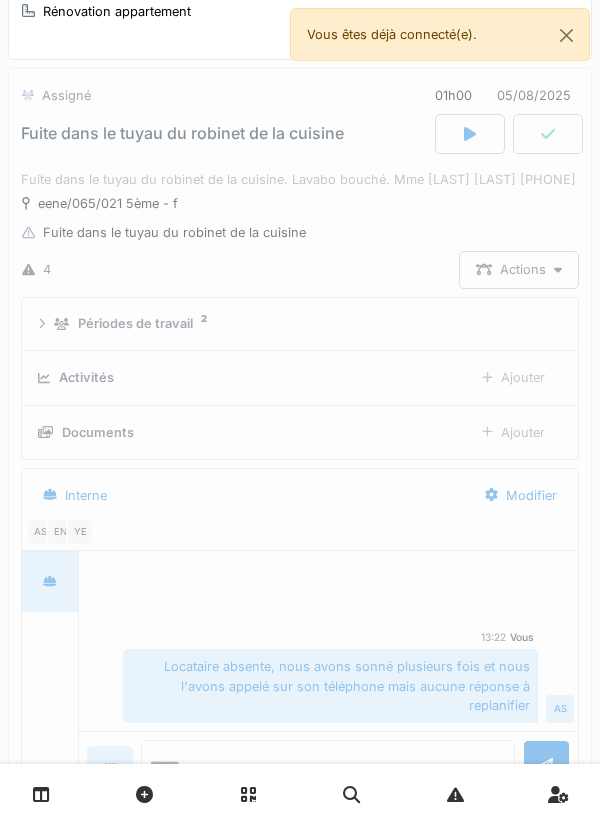 scroll, scrollTop: 770, scrollLeft: 0, axis: vertical 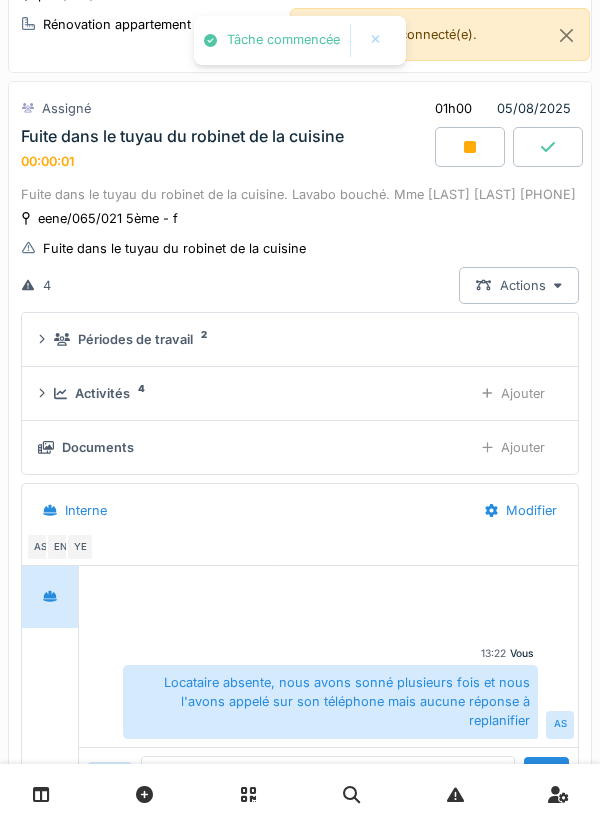 click on "Ajouter" at bounding box center [513, 393] 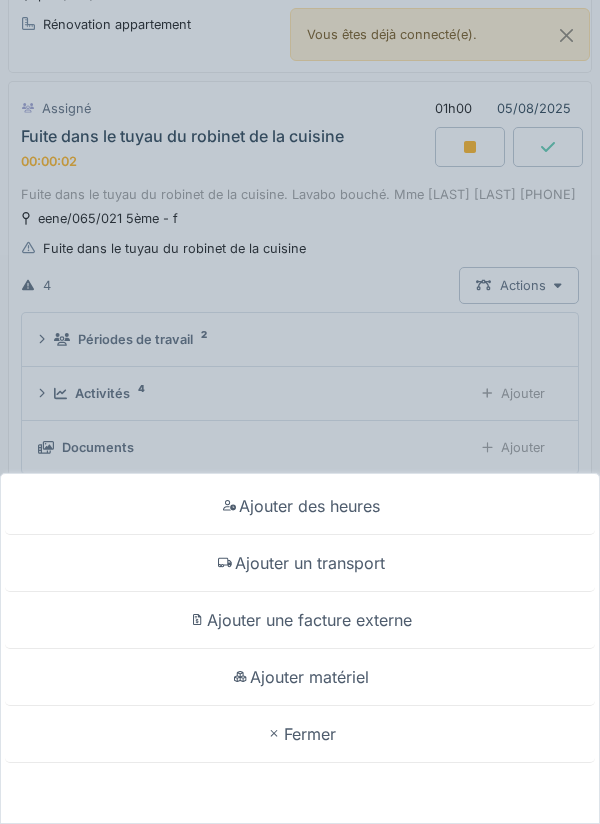 click on "Ajouter un transport" at bounding box center (300, 563) 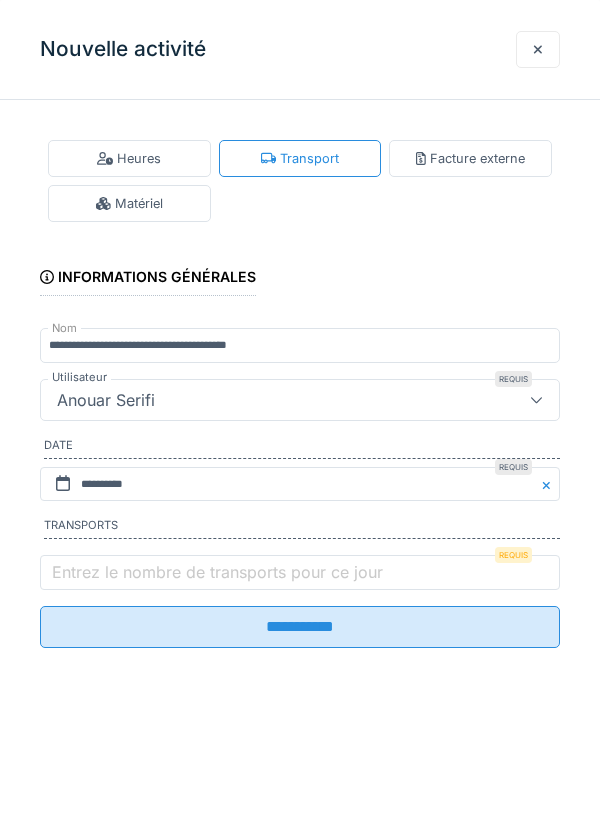 click on "Entrez le nombre de transports pour ce jour" at bounding box center (217, 572) 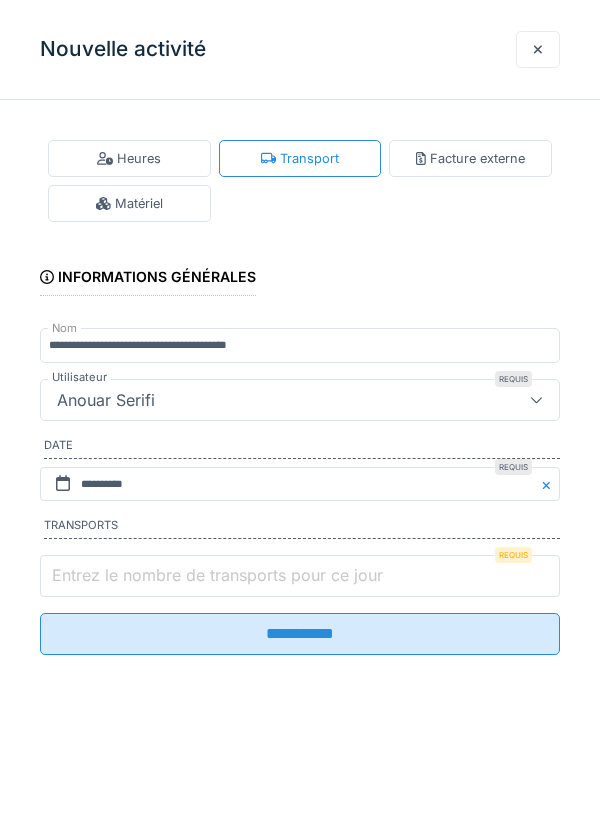 click on "Entrez le nombre de transports pour ce jour" at bounding box center [300, 576] 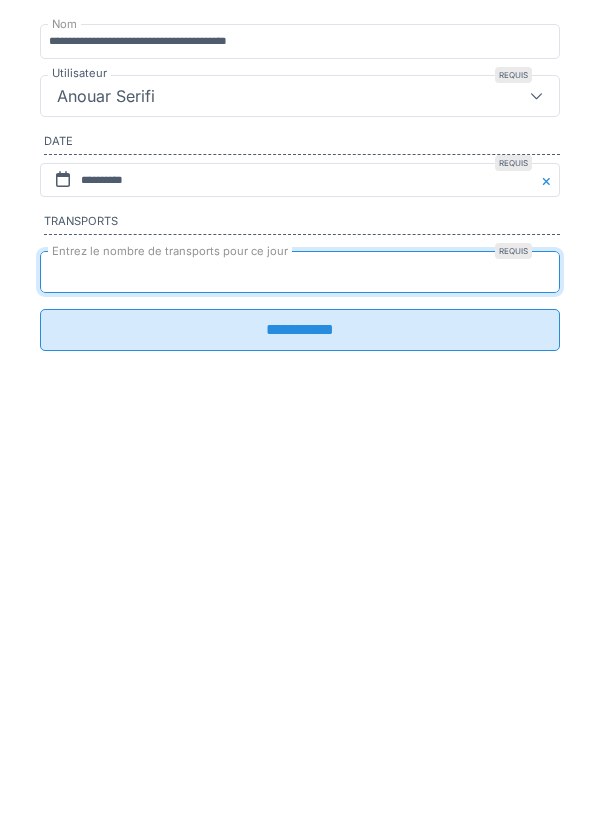 type on "*" 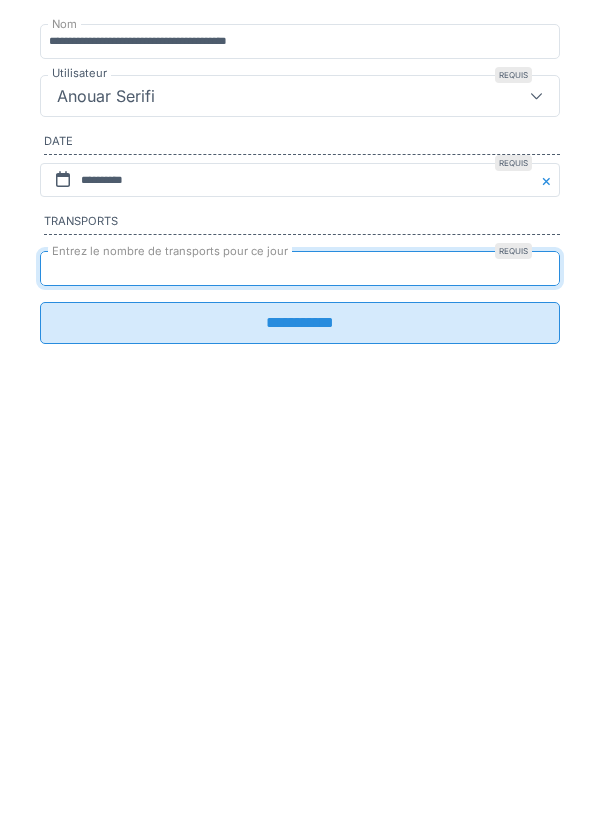 click on "**********" at bounding box center (300, 627) 